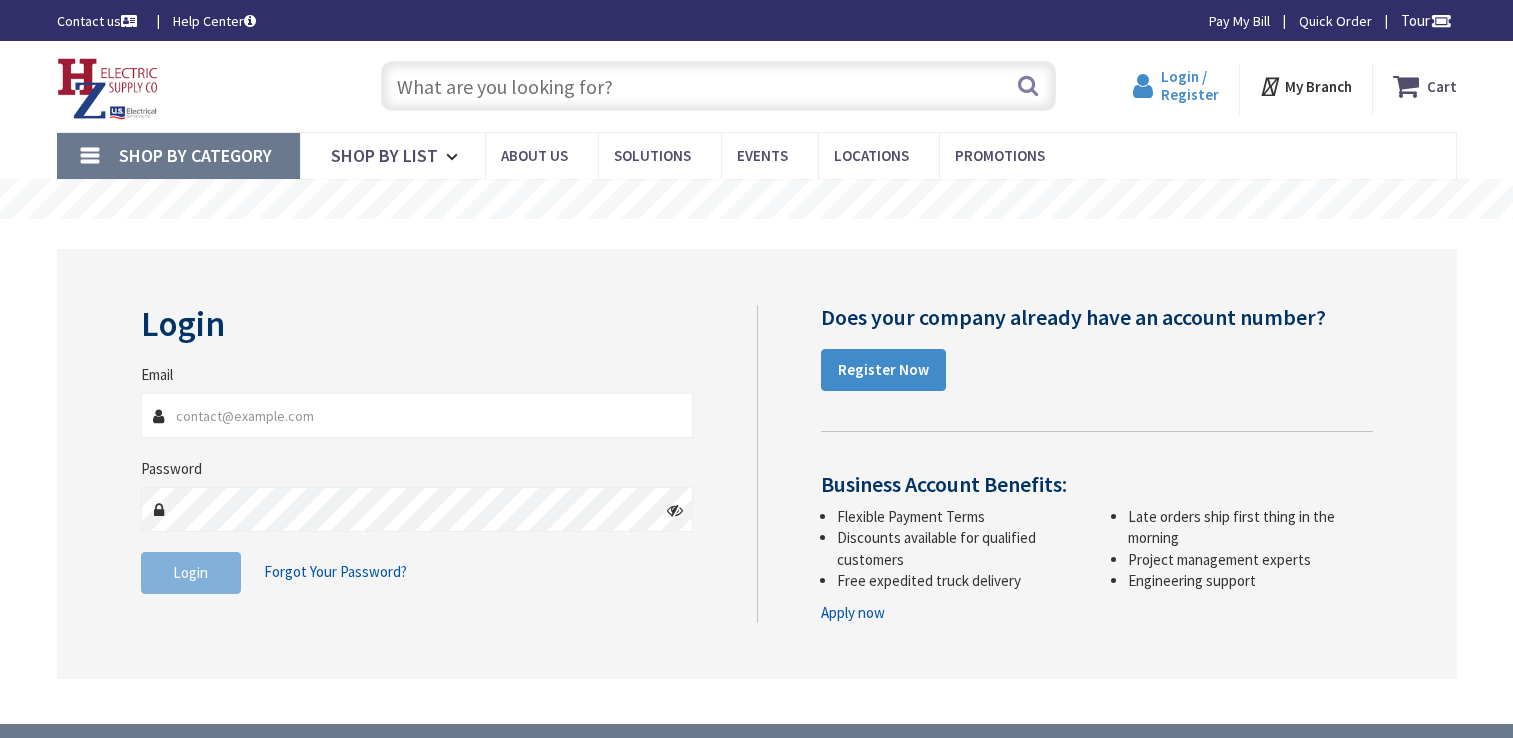 scroll, scrollTop: 0, scrollLeft: 0, axis: both 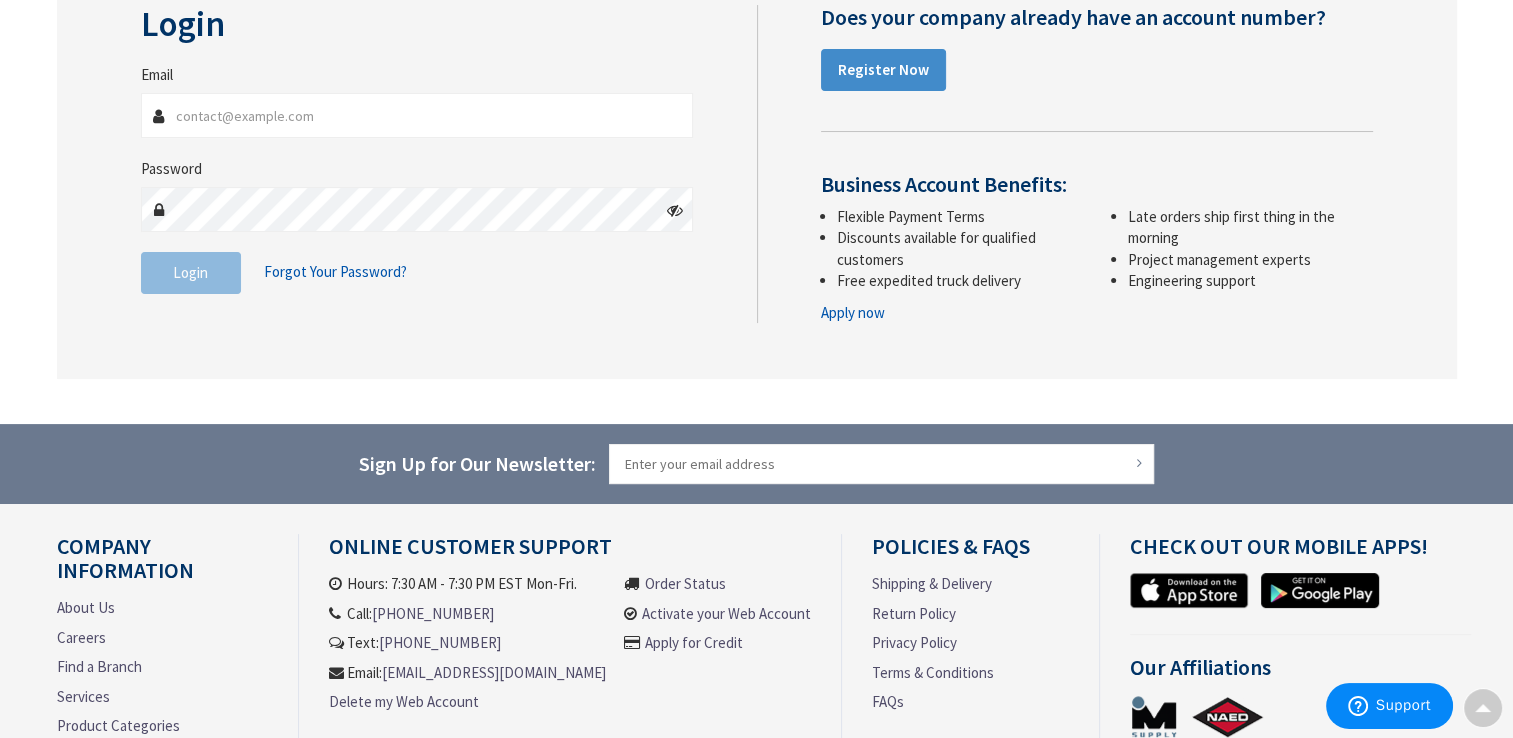 type on "[EMAIL_ADDRESS][DOMAIN_NAME]" 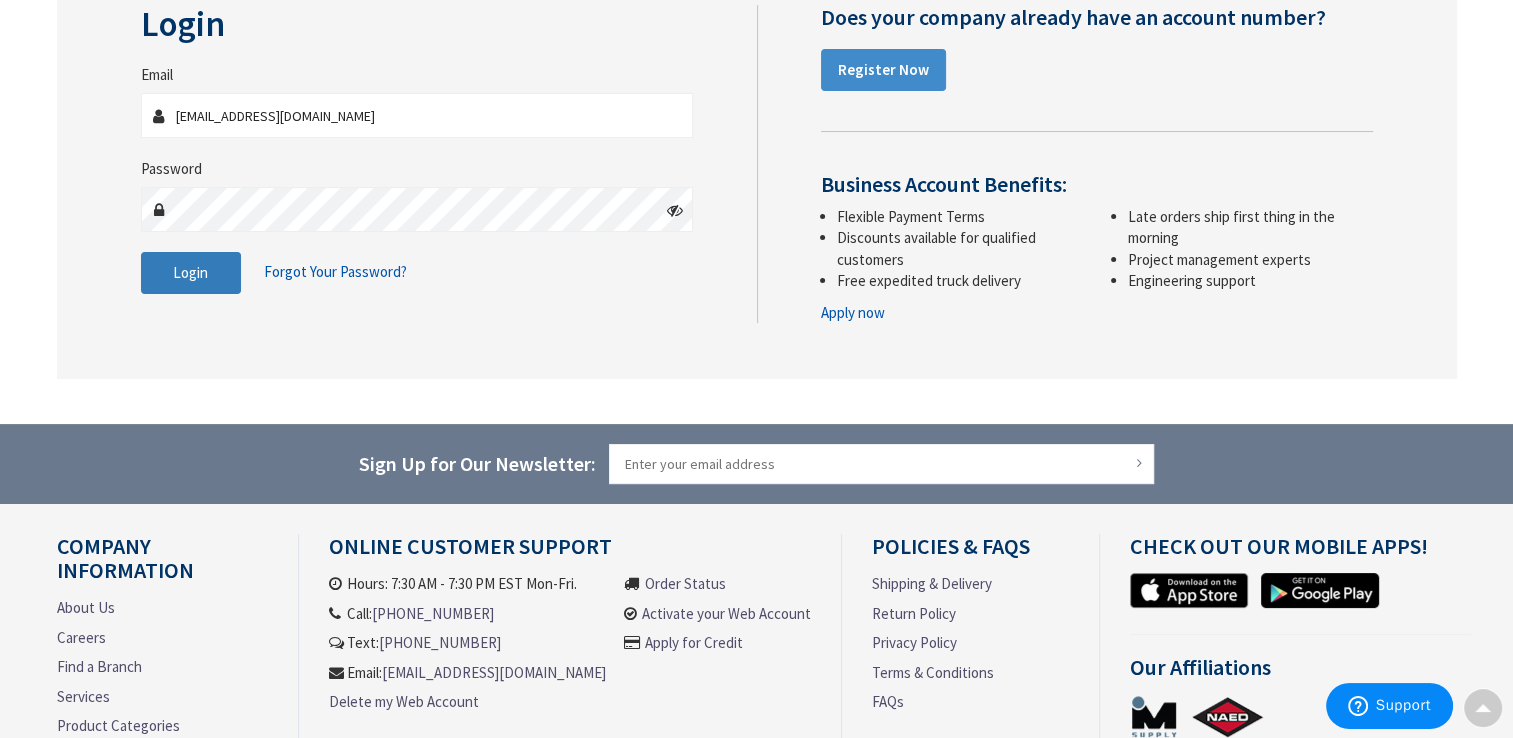 click on "Login" at bounding box center [190, 272] 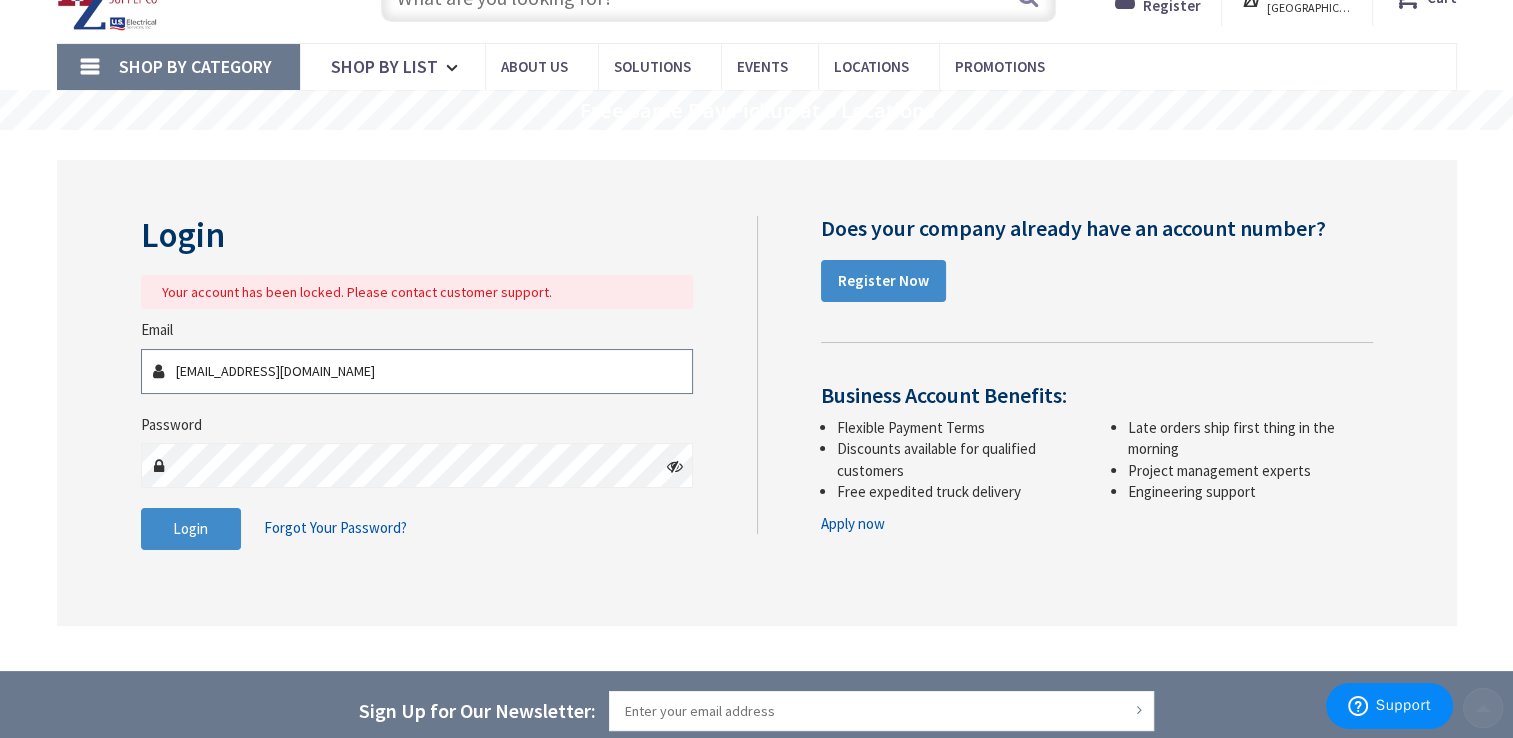 scroll, scrollTop: 0, scrollLeft: 0, axis: both 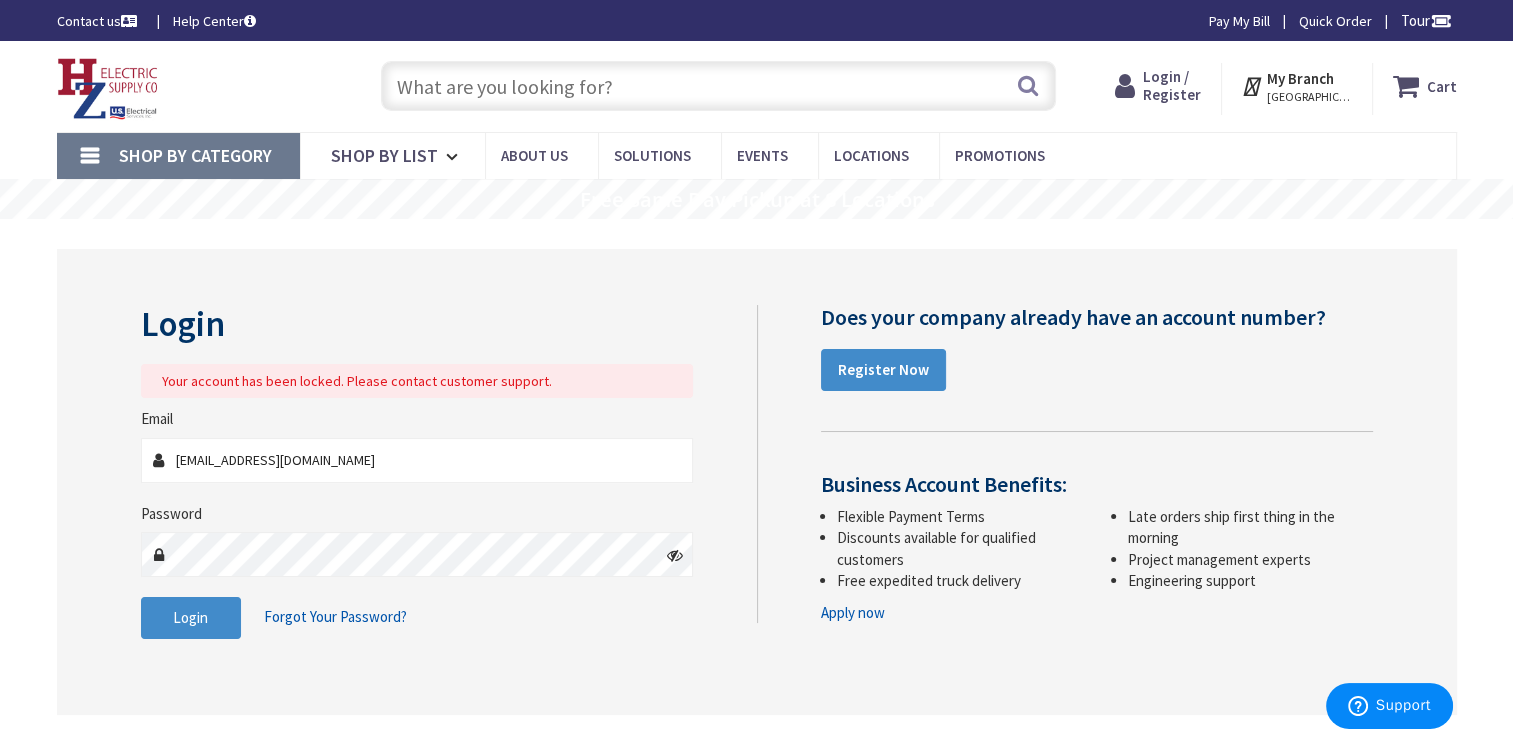 click at bounding box center (675, 555) 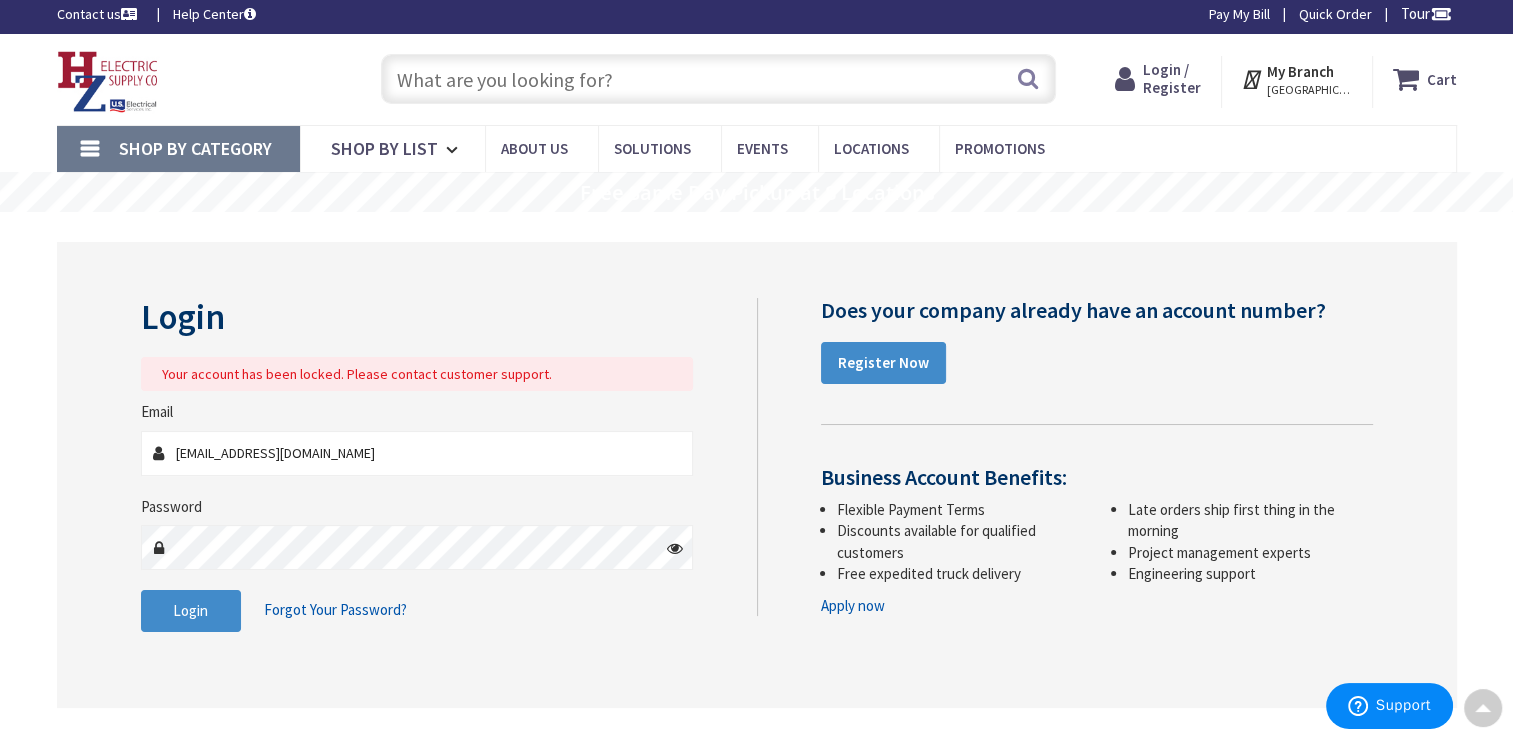 scroll, scrollTop: 0, scrollLeft: 0, axis: both 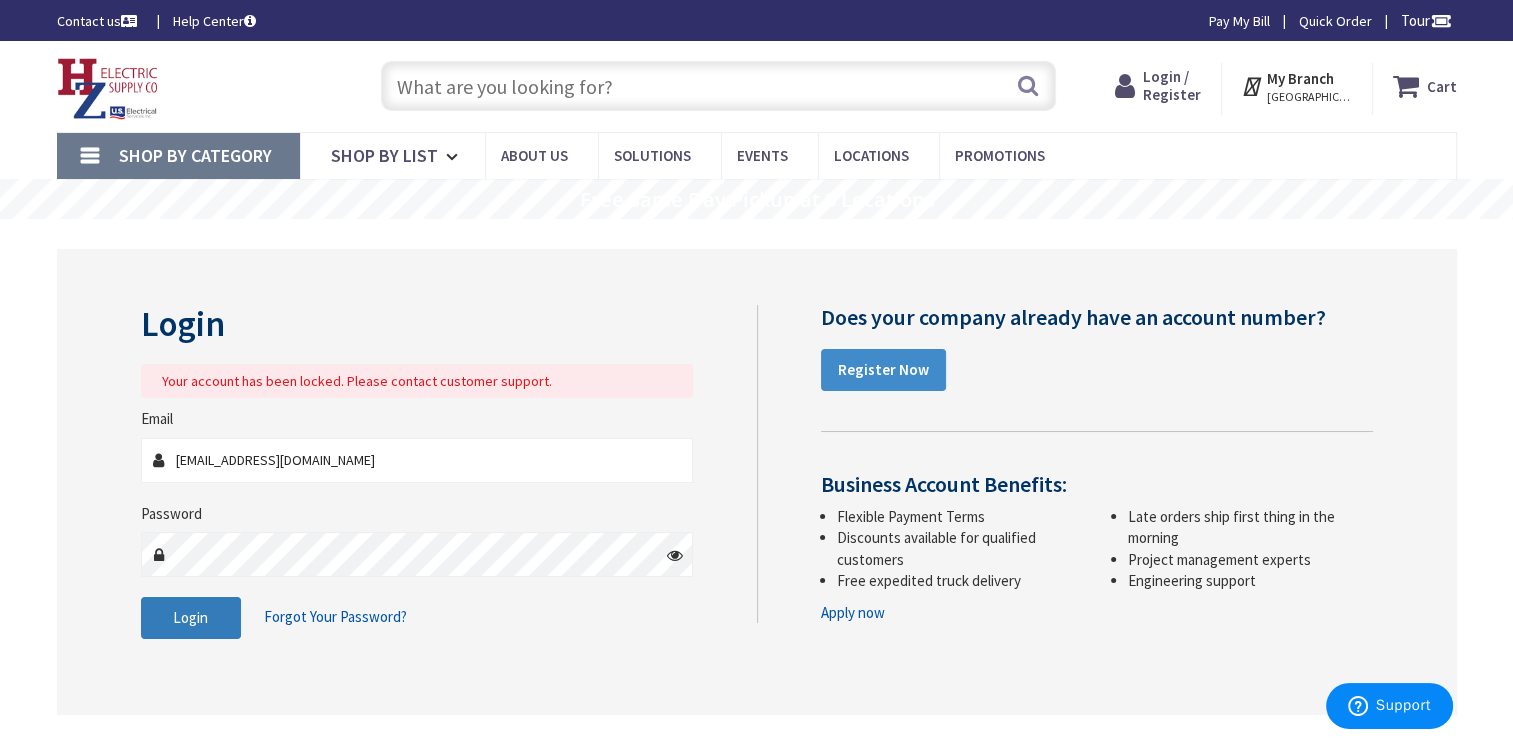 click on "Login" at bounding box center [190, 617] 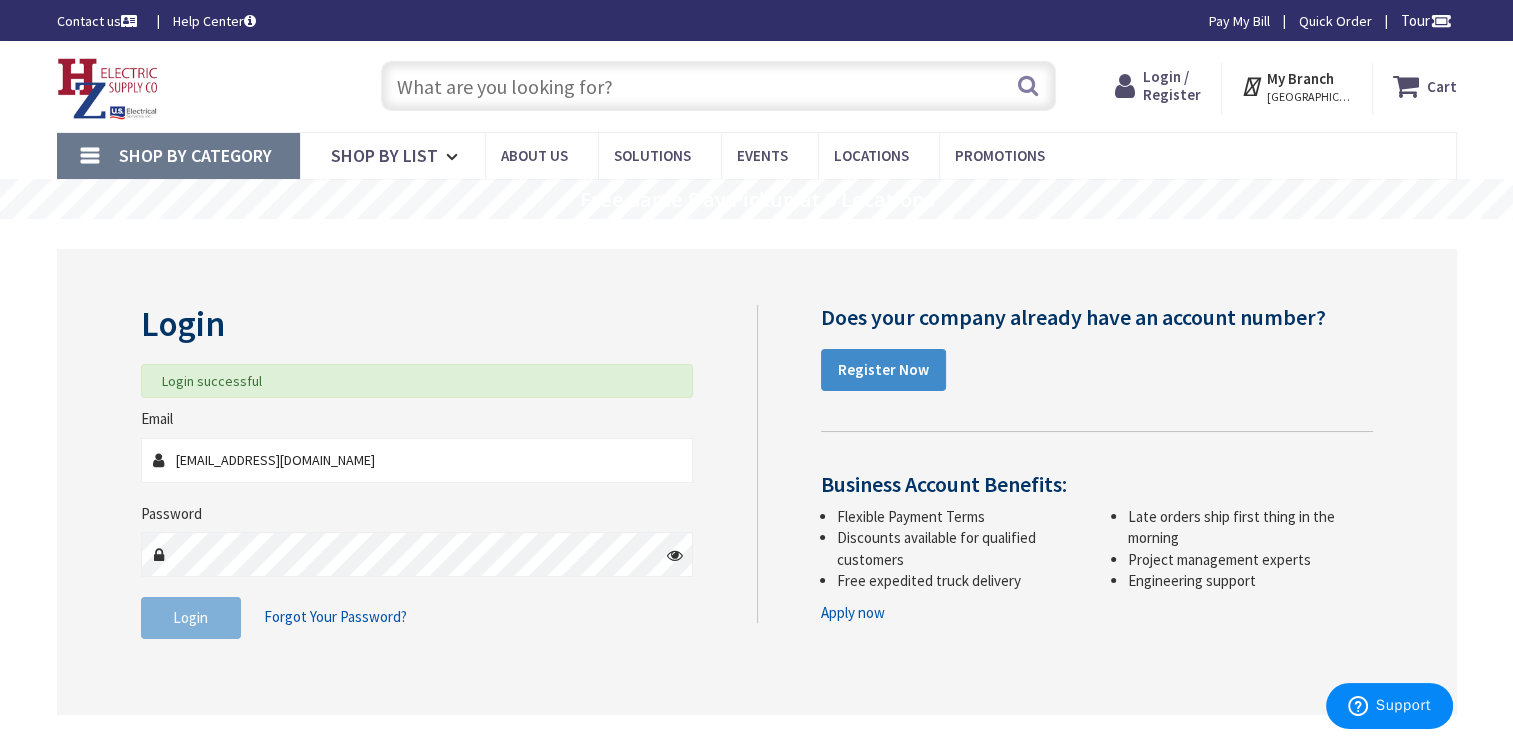 click at bounding box center [718, 86] 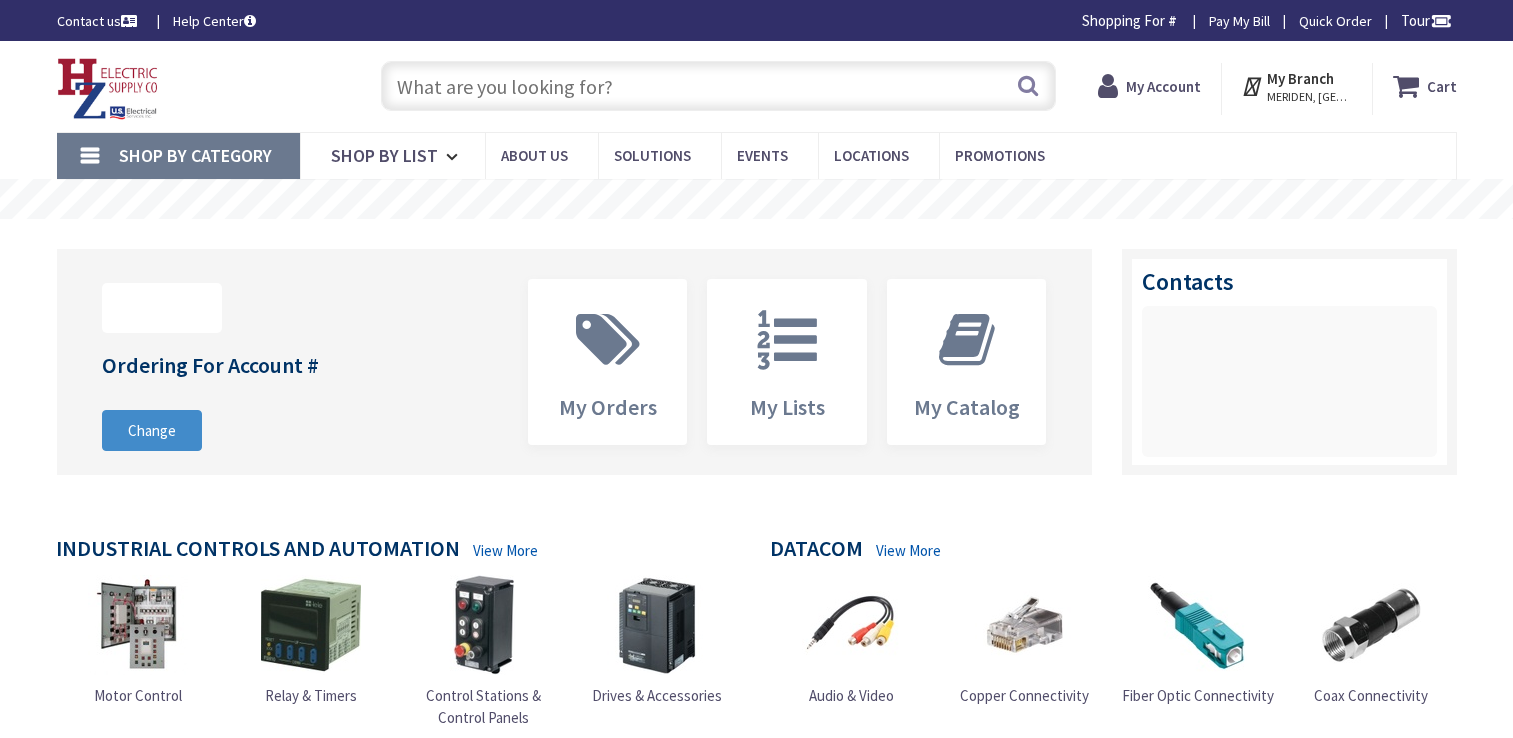 scroll, scrollTop: 0, scrollLeft: 0, axis: both 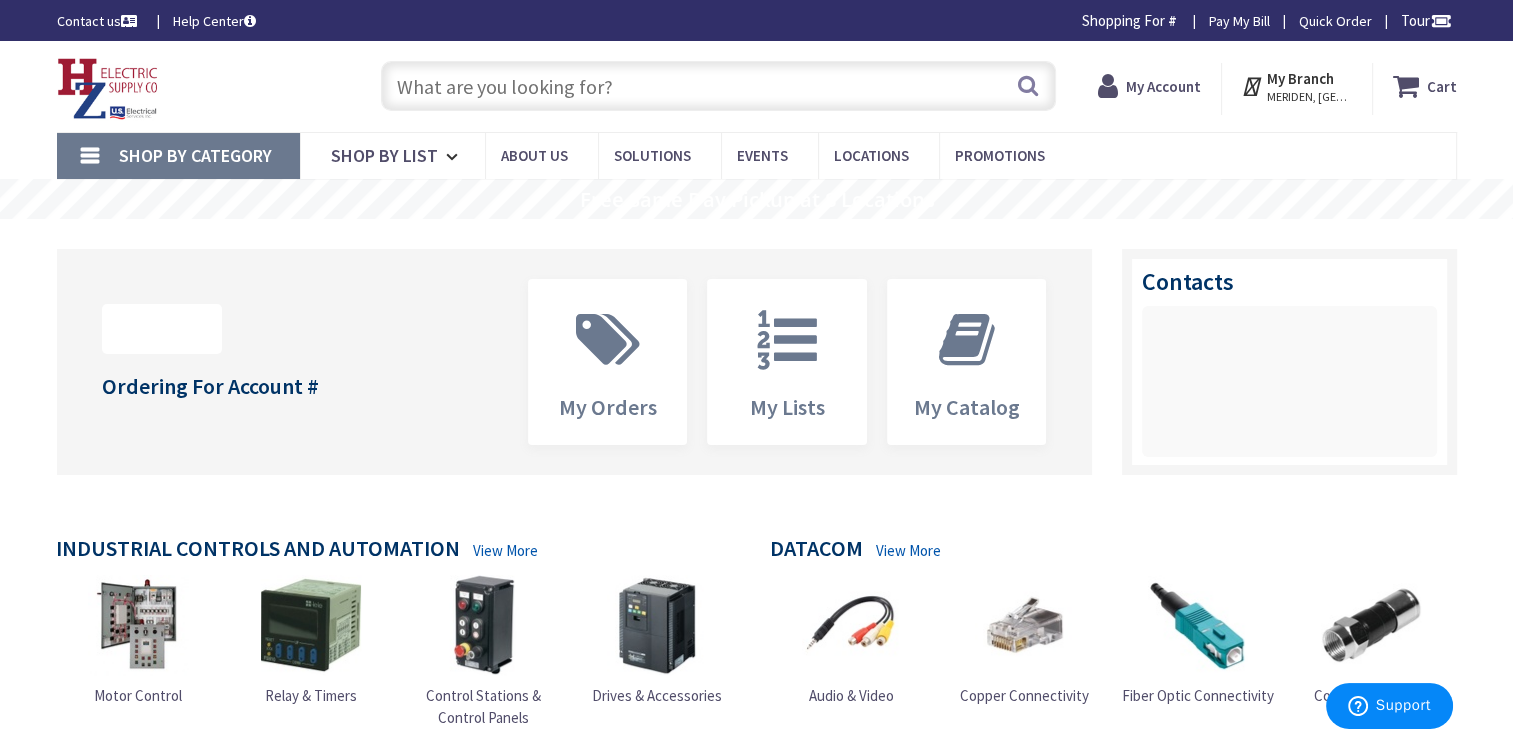 click at bounding box center (718, 86) 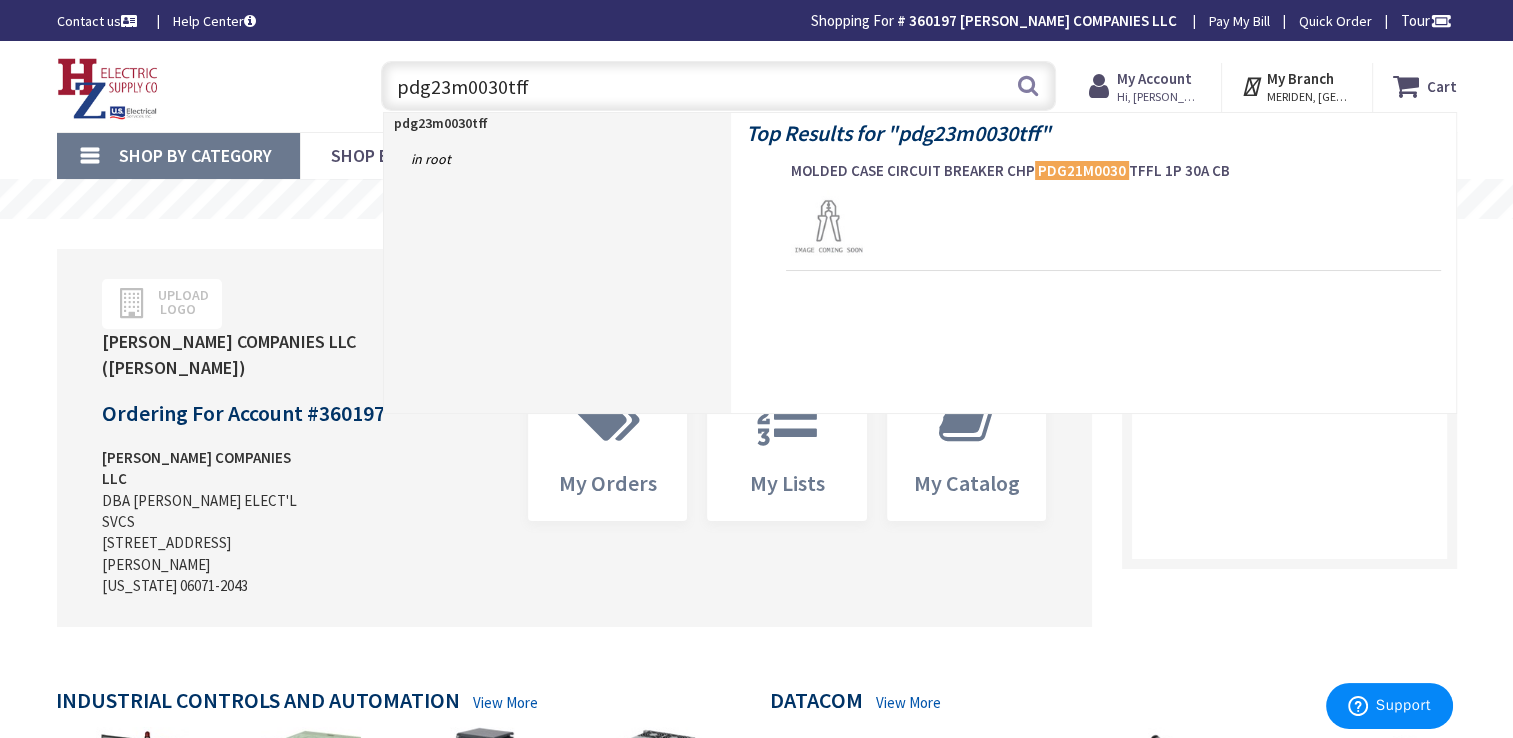 type on "pdg23m0030tffl" 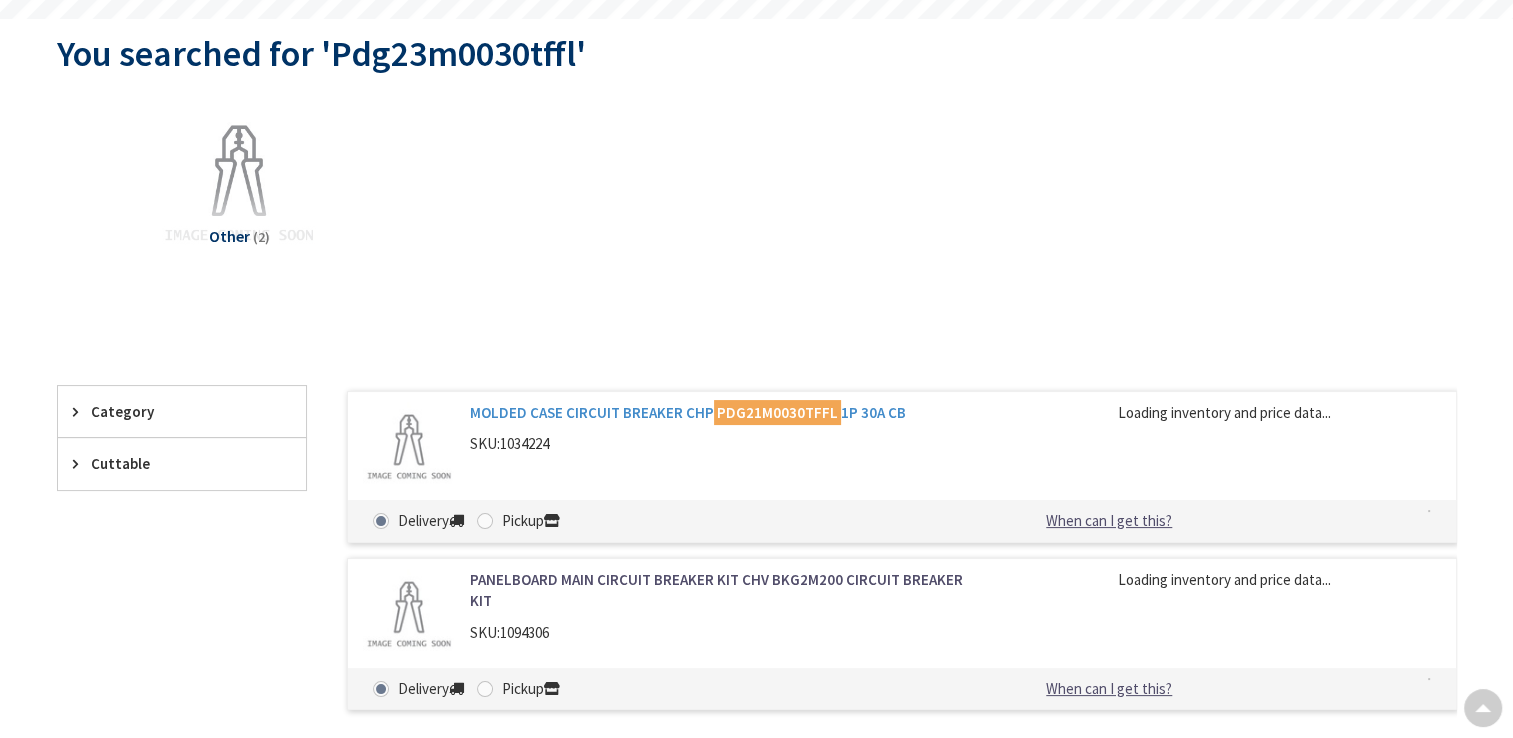 scroll, scrollTop: 200, scrollLeft: 0, axis: vertical 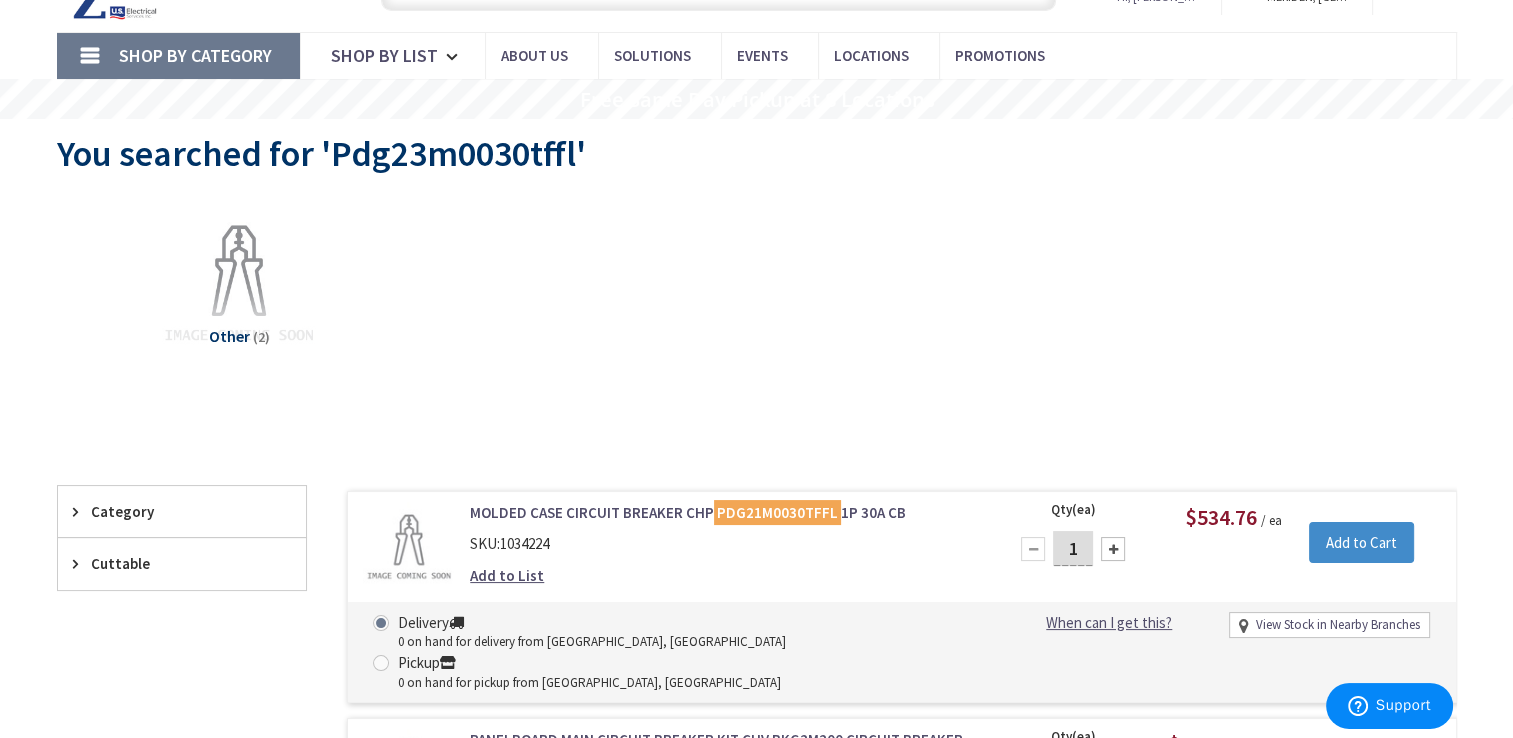click on "Shop By Category" at bounding box center (178, 56) 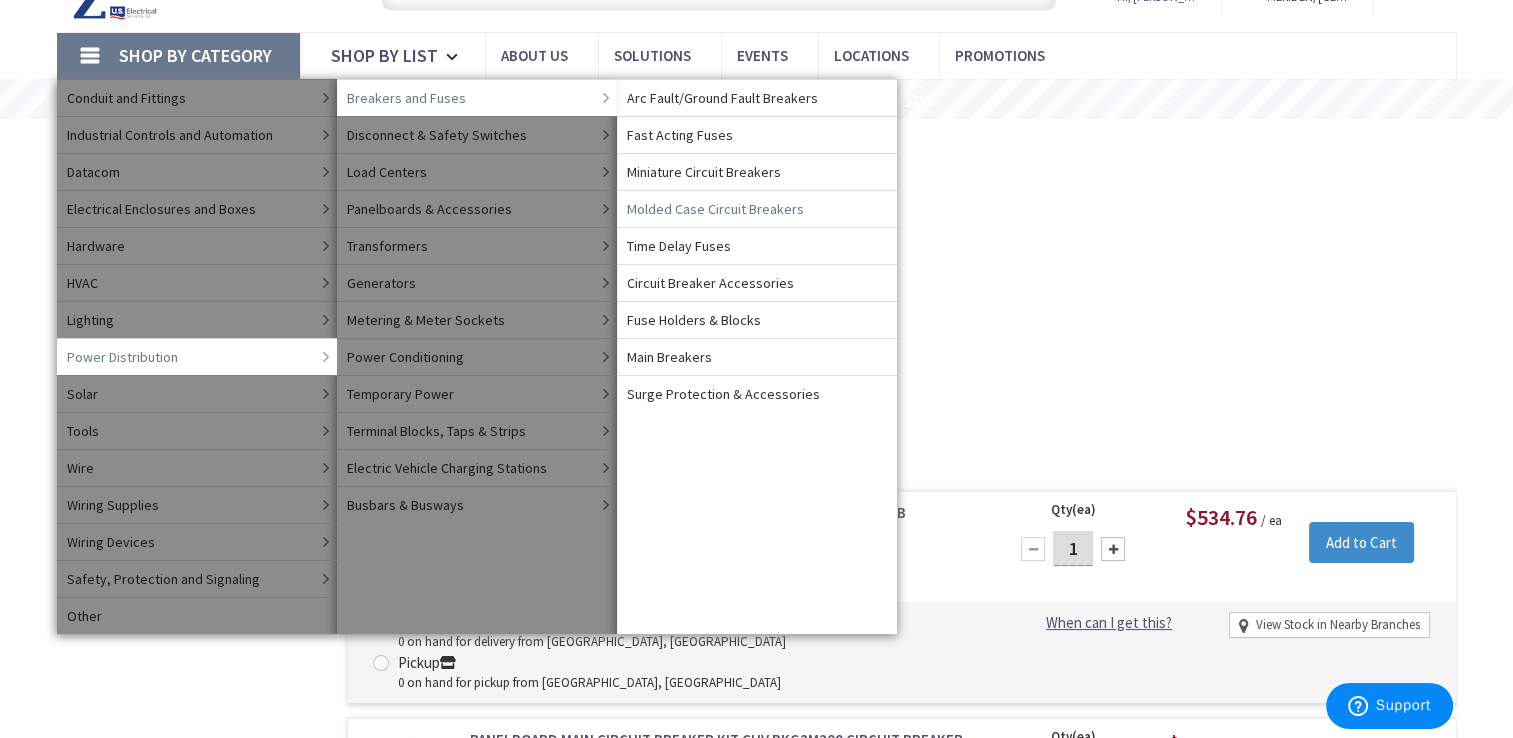 click on "Molded Case Circuit Breakers" at bounding box center (715, 209) 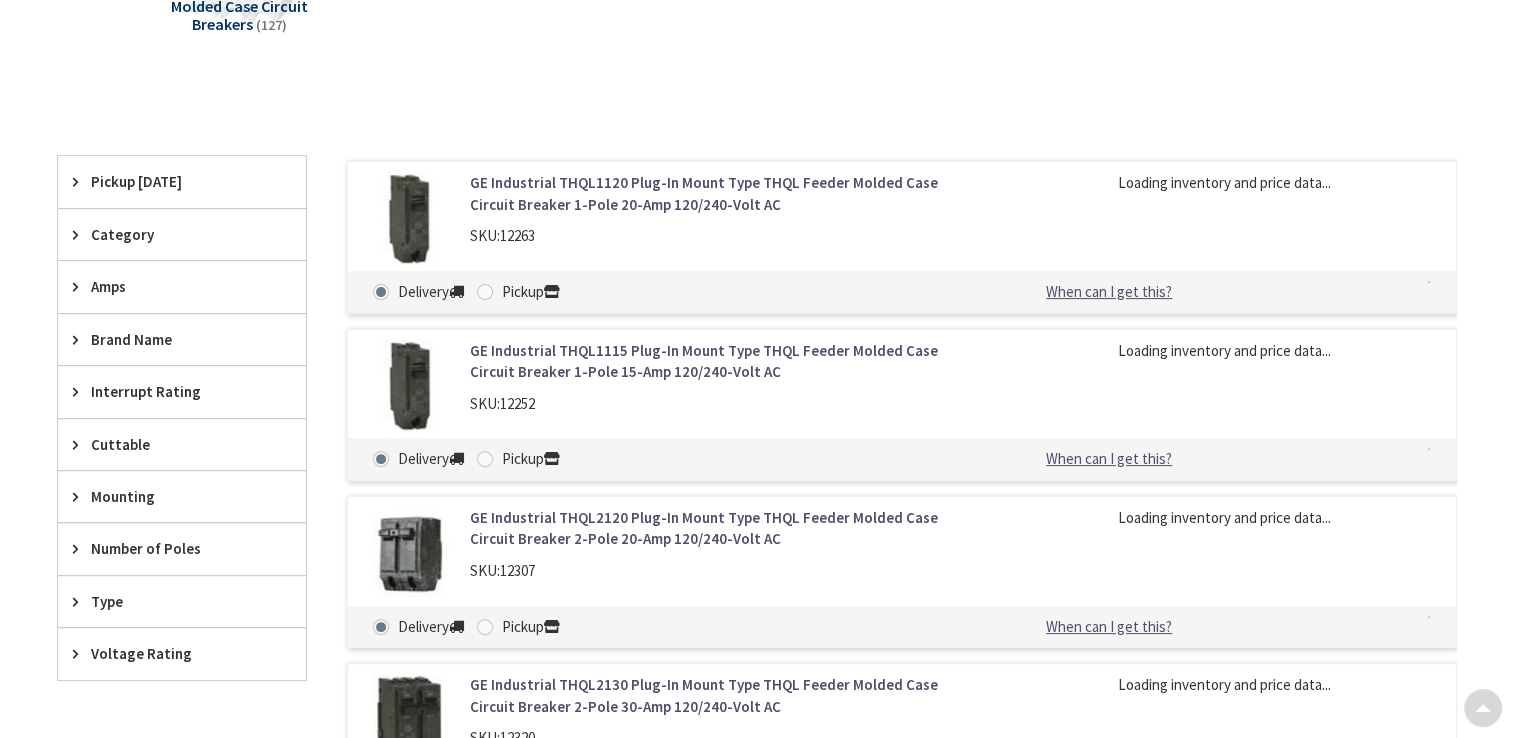 scroll, scrollTop: 500, scrollLeft: 0, axis: vertical 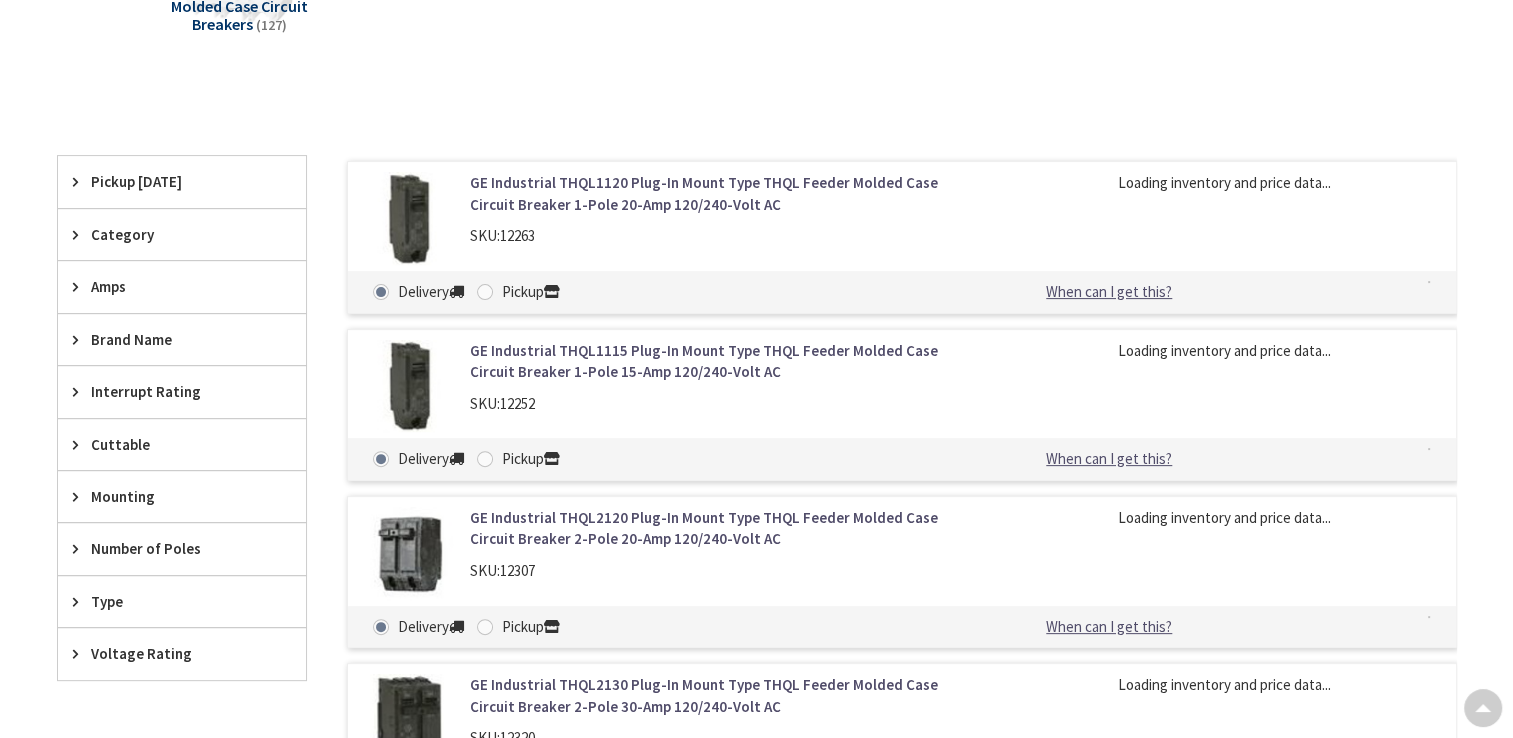 click on "Brand Name" at bounding box center (172, 339) 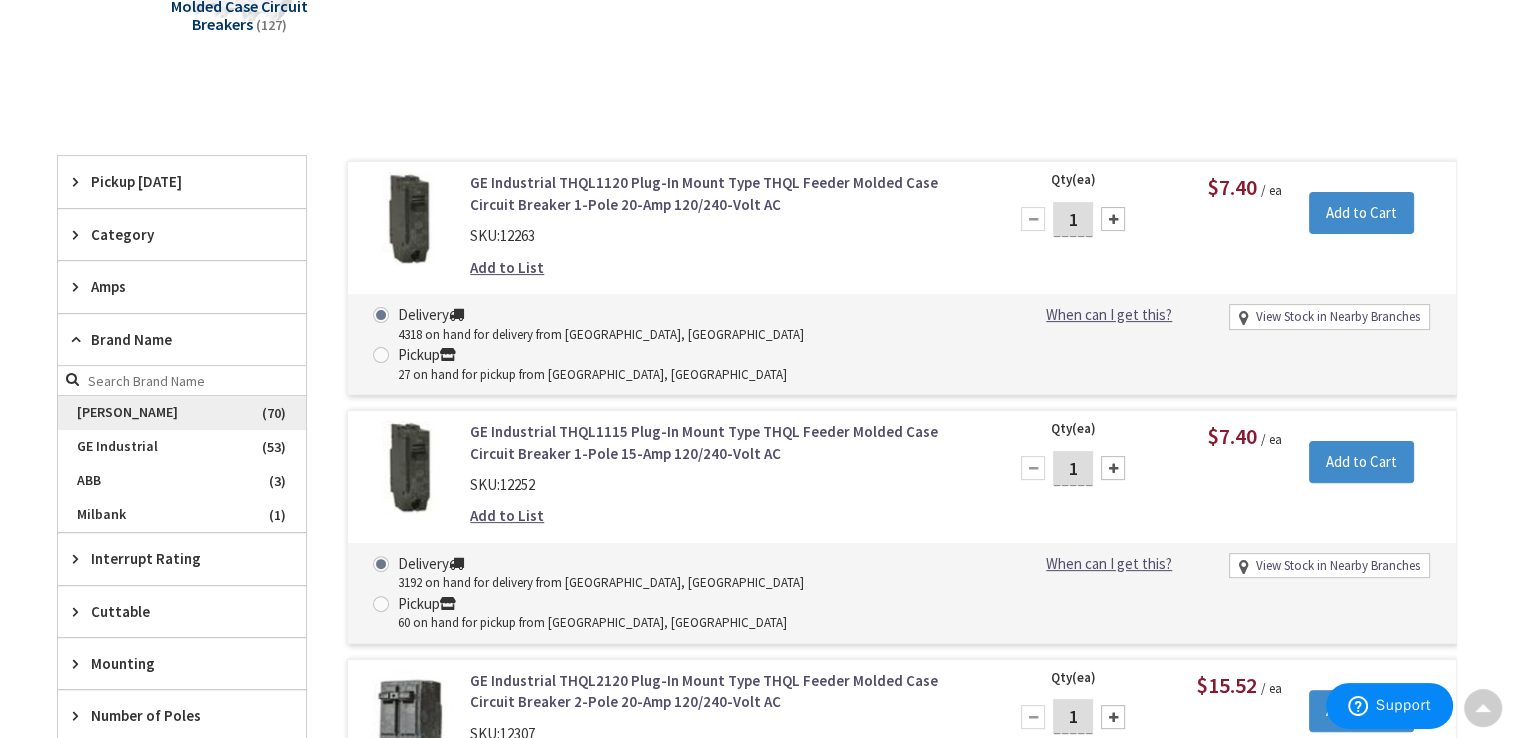 click on "Eaton" at bounding box center (182, 413) 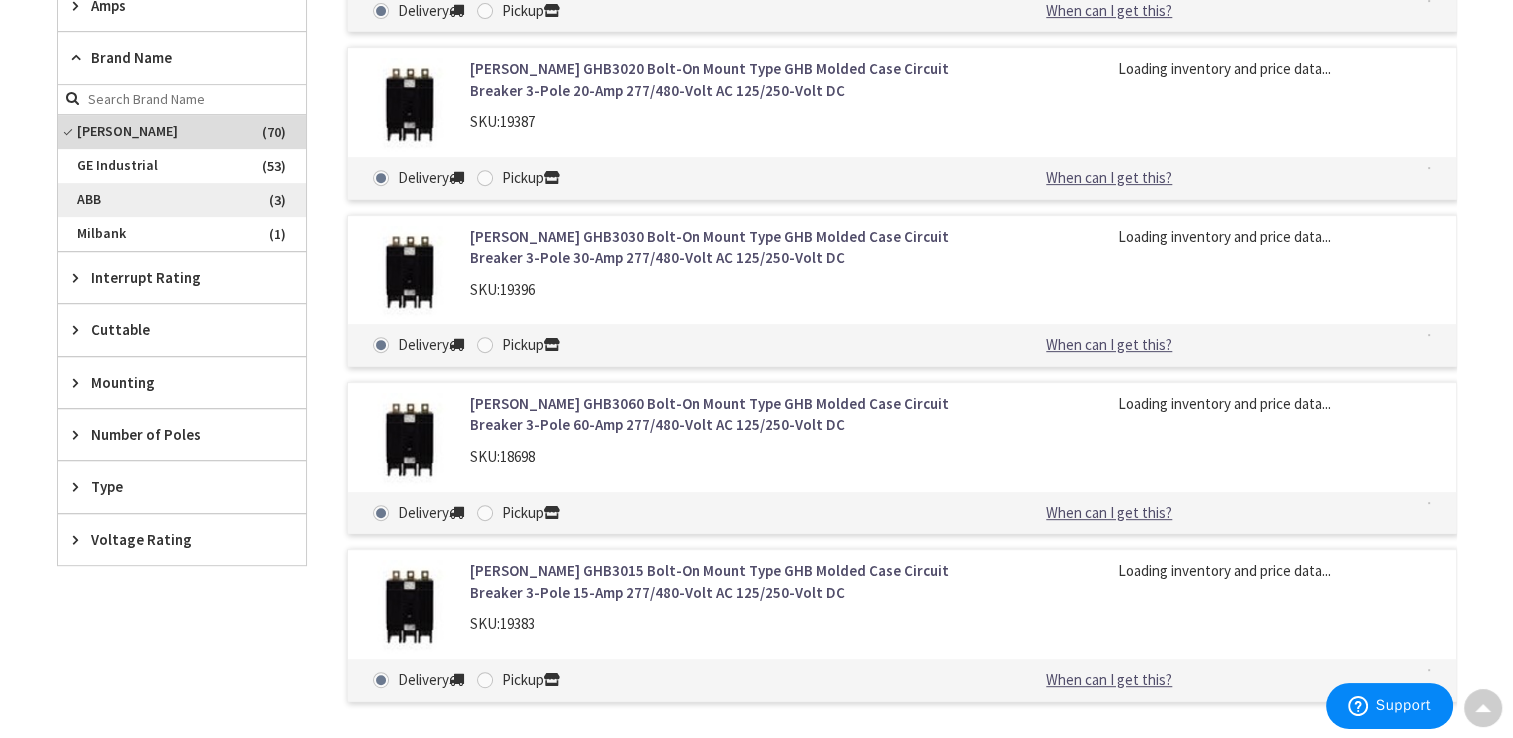 scroll, scrollTop: 800, scrollLeft: 0, axis: vertical 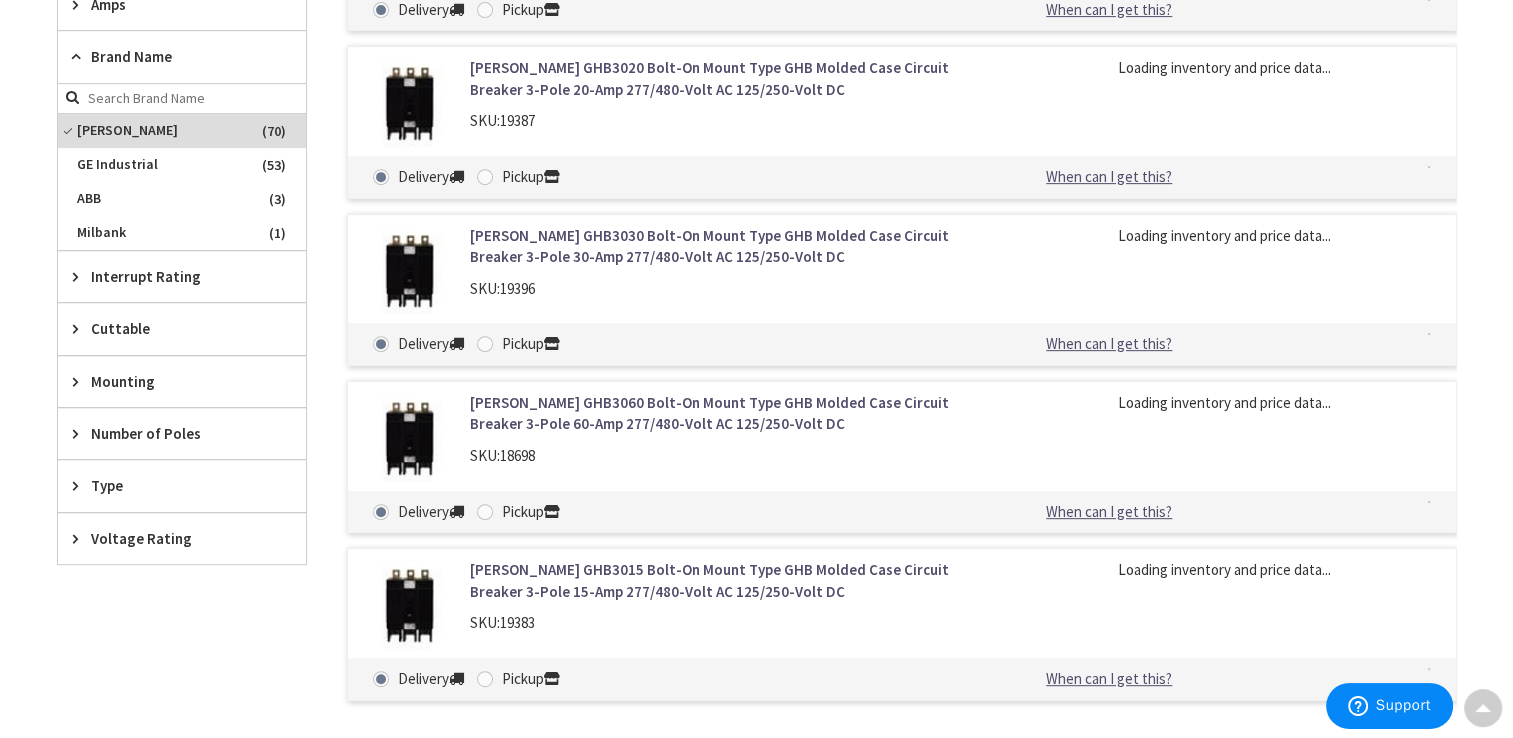 click on "Interrupt Rating" at bounding box center [172, 276] 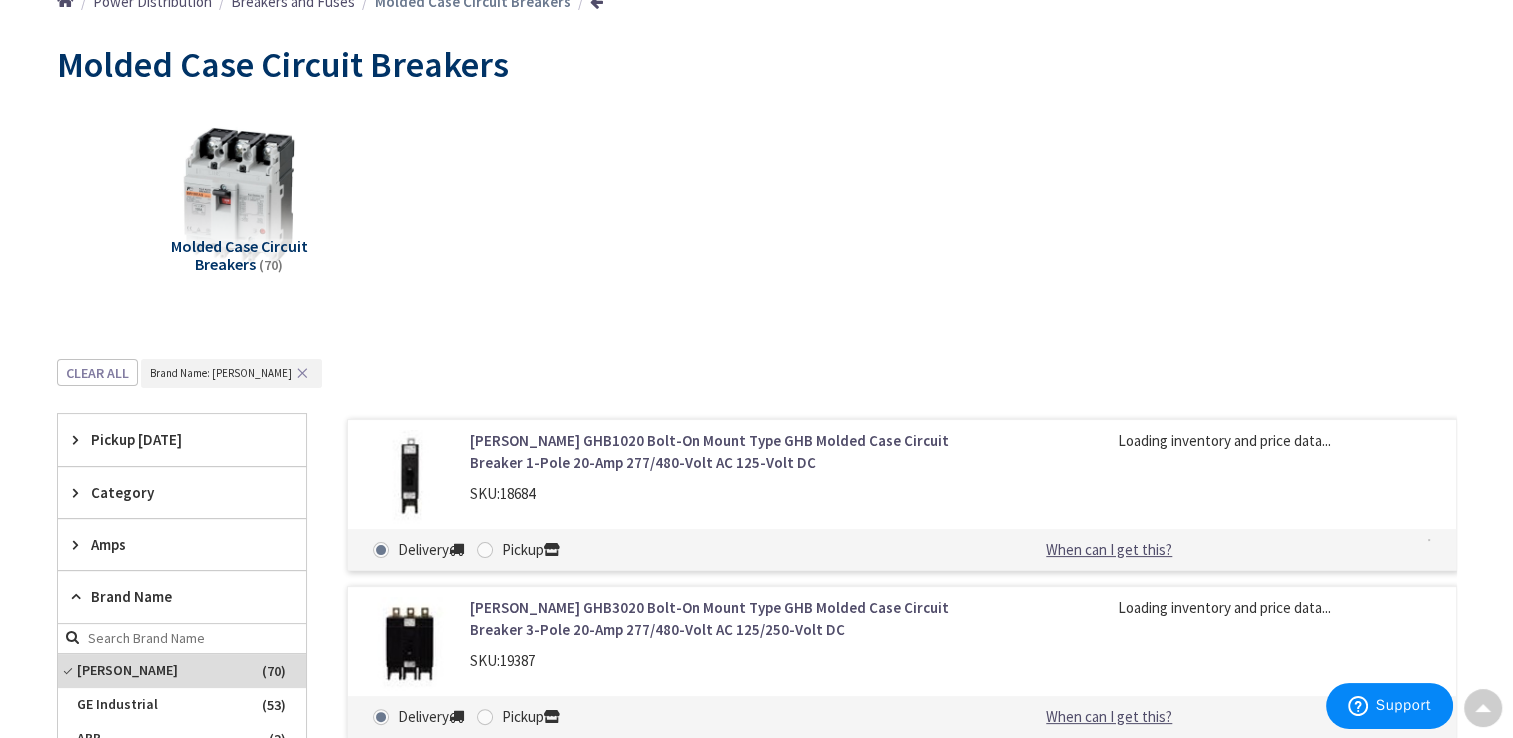 scroll, scrollTop: 100, scrollLeft: 0, axis: vertical 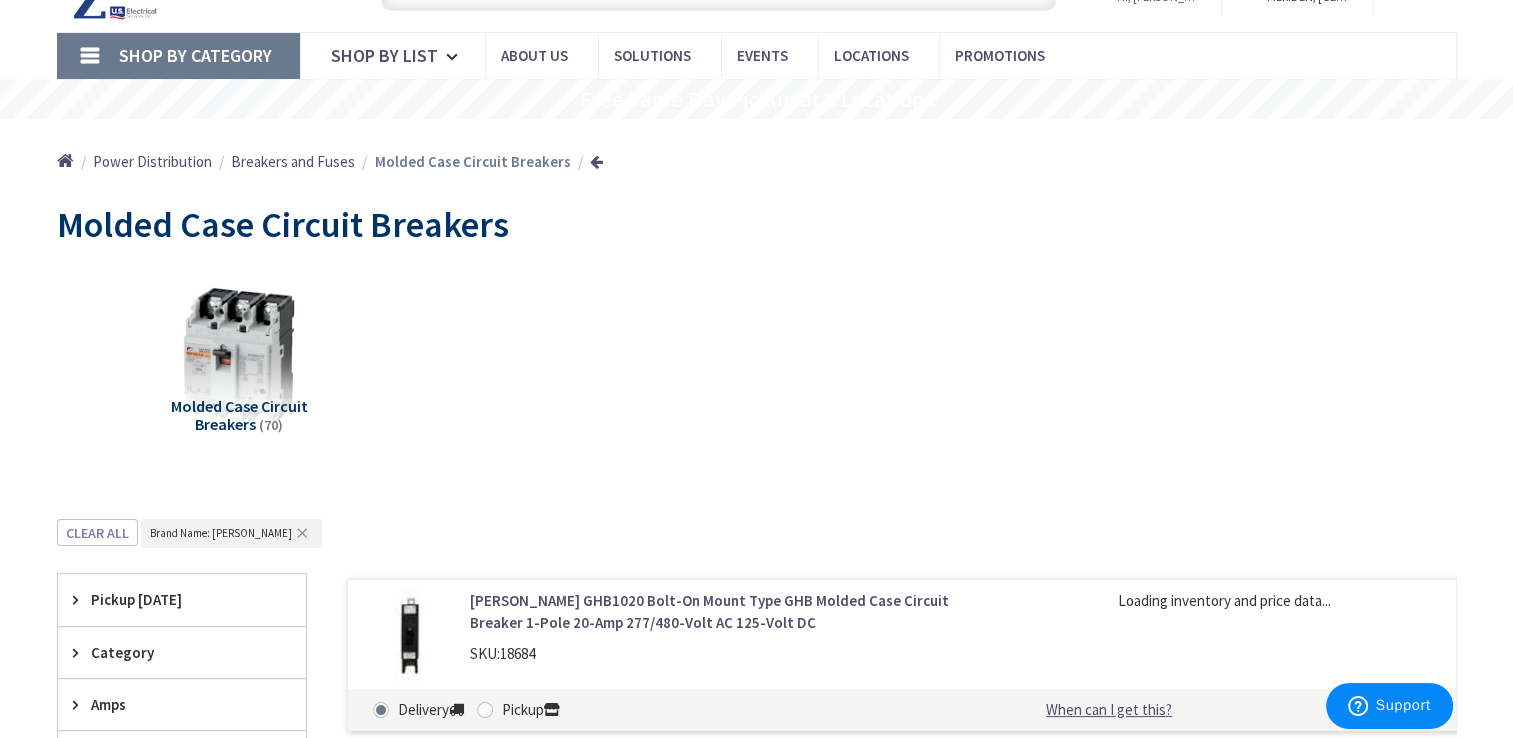 click on "Breakers and Fuses" at bounding box center (293, 161) 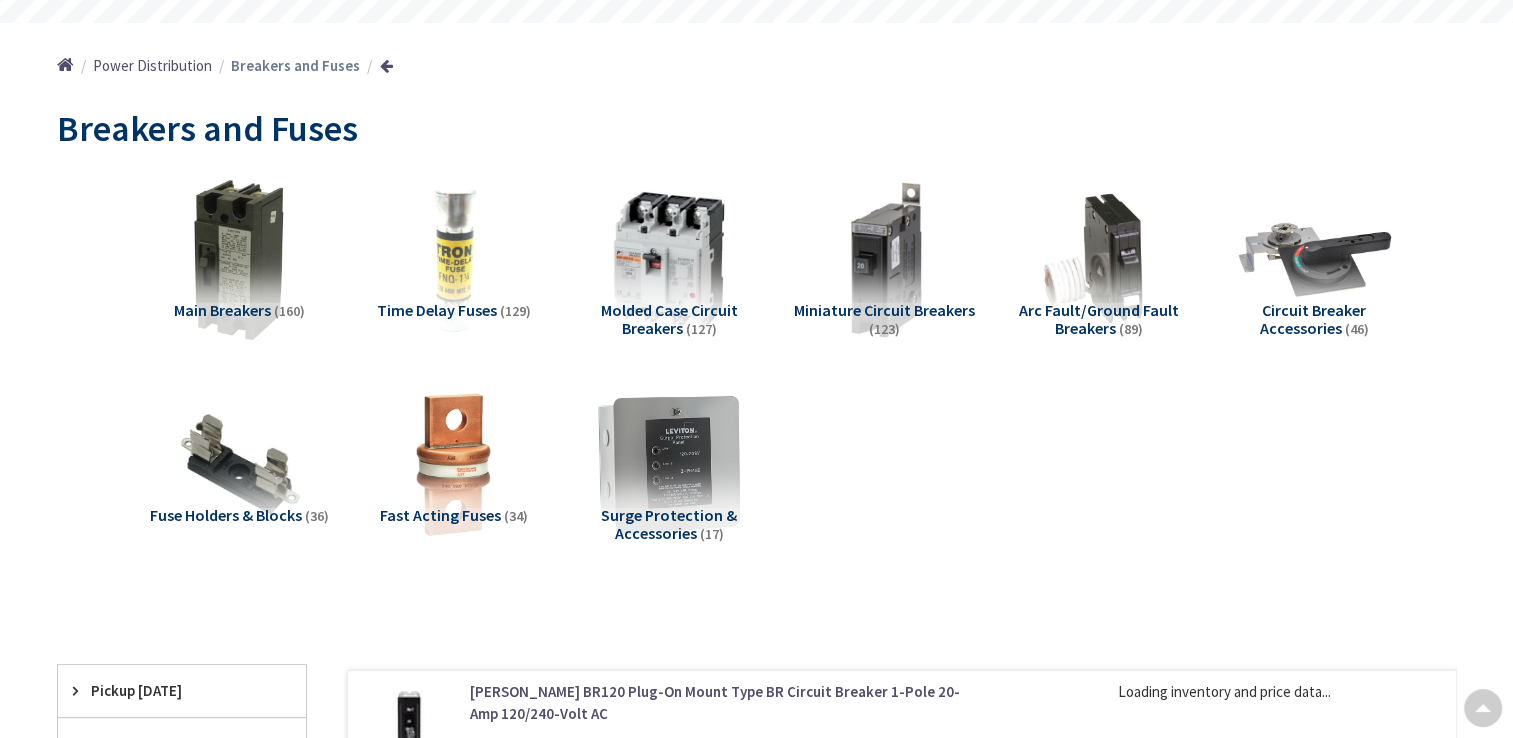scroll, scrollTop: 200, scrollLeft: 0, axis: vertical 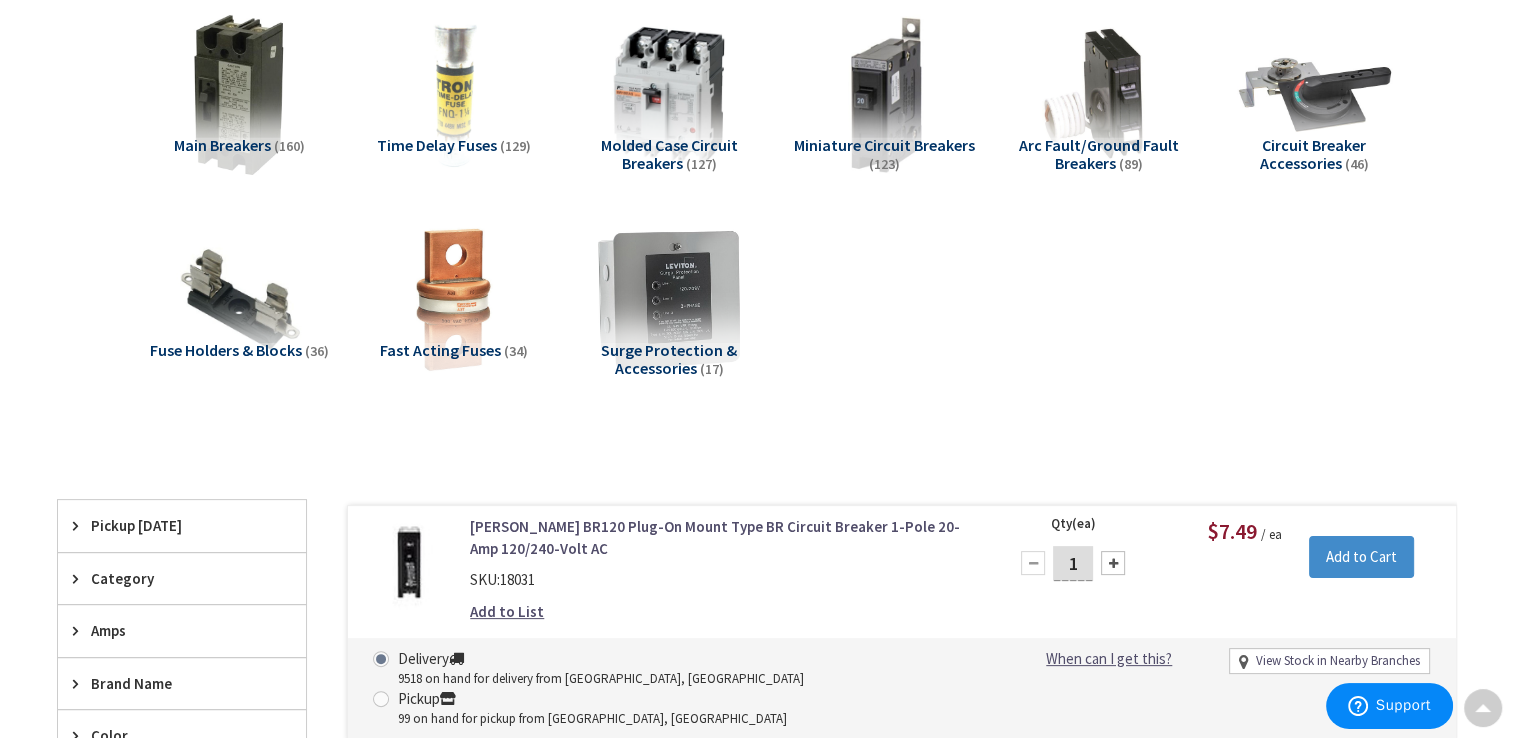 drag, startPoint x: 661, startPoint y: 132, endPoint x: 605, endPoint y: 174, distance: 70 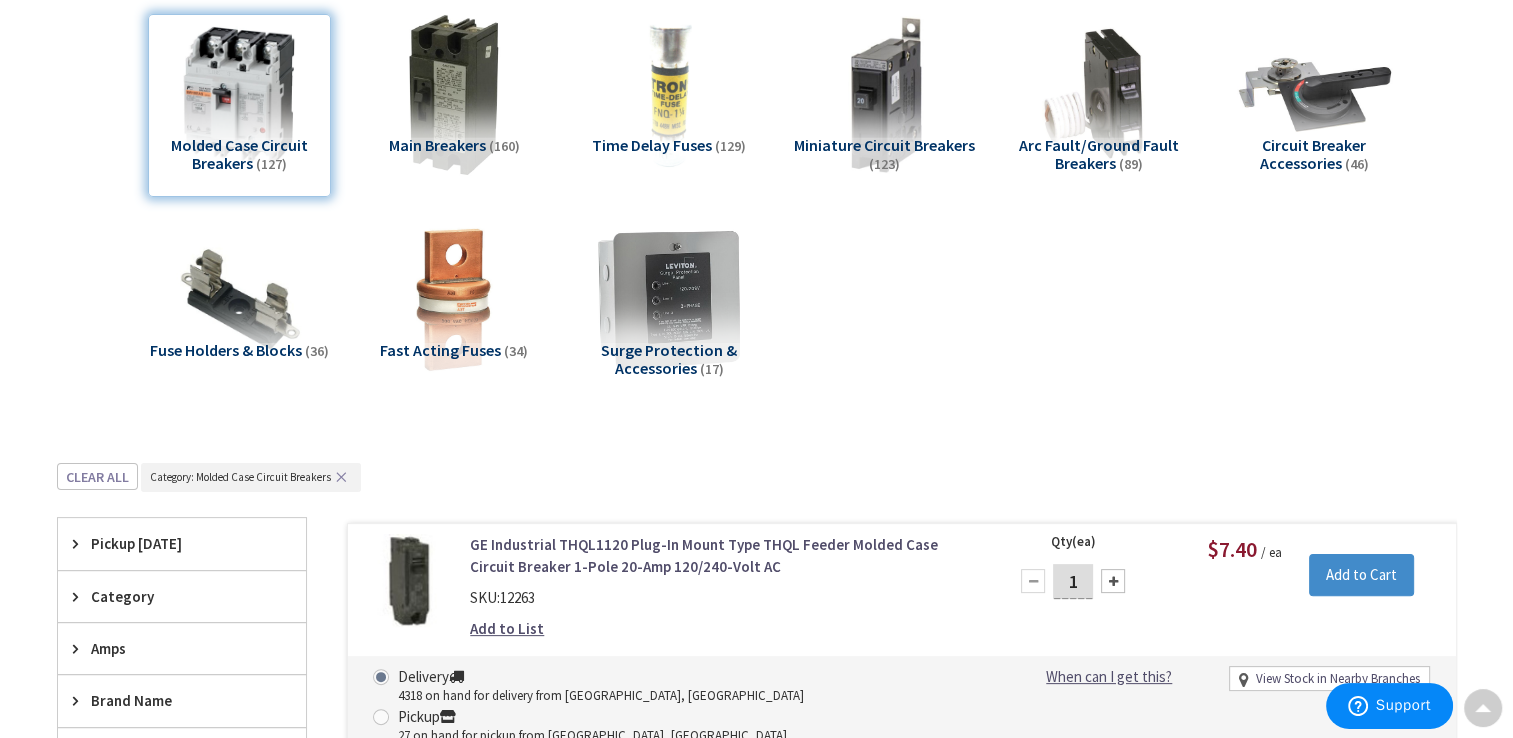 scroll, scrollTop: 924, scrollLeft: 0, axis: vertical 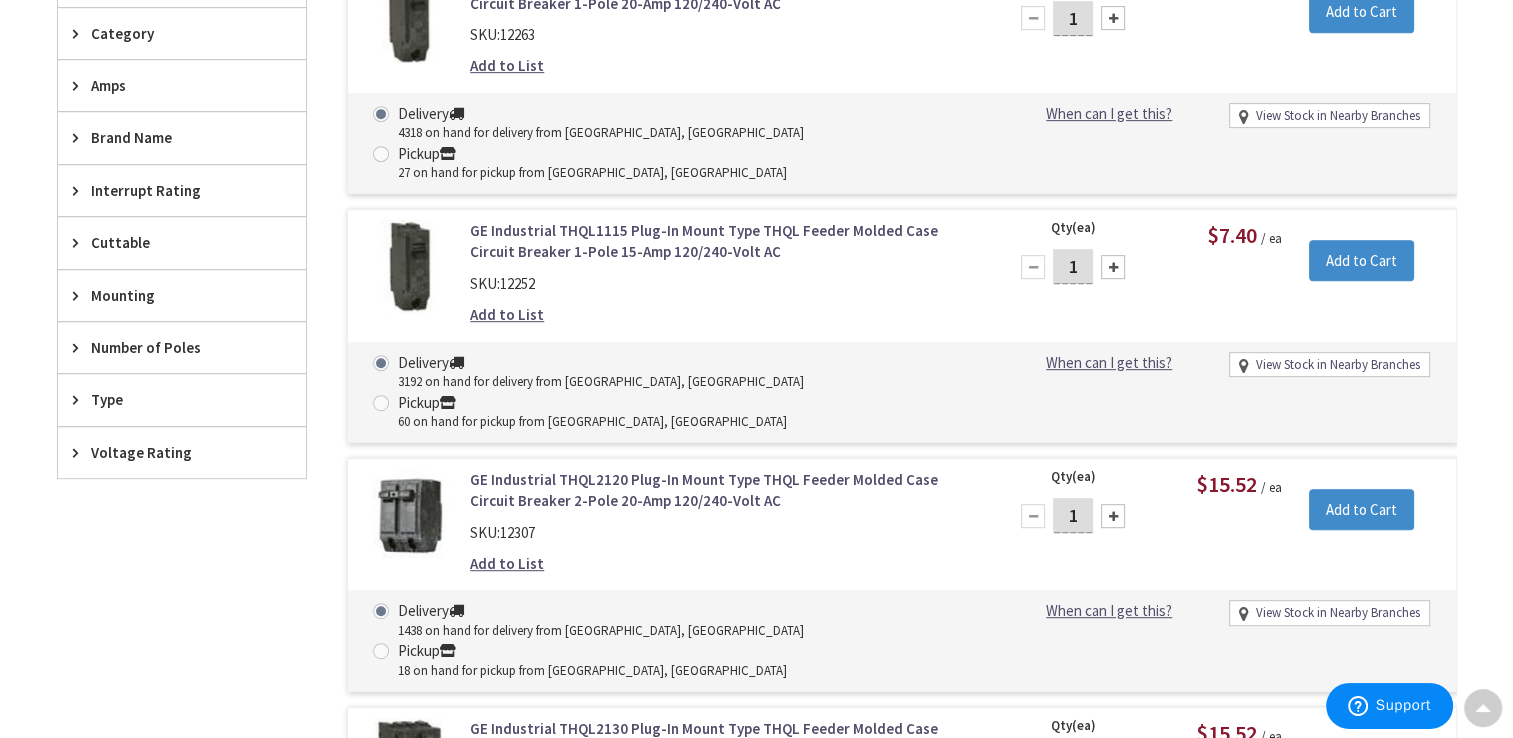 click on "Amps" at bounding box center [172, 85] 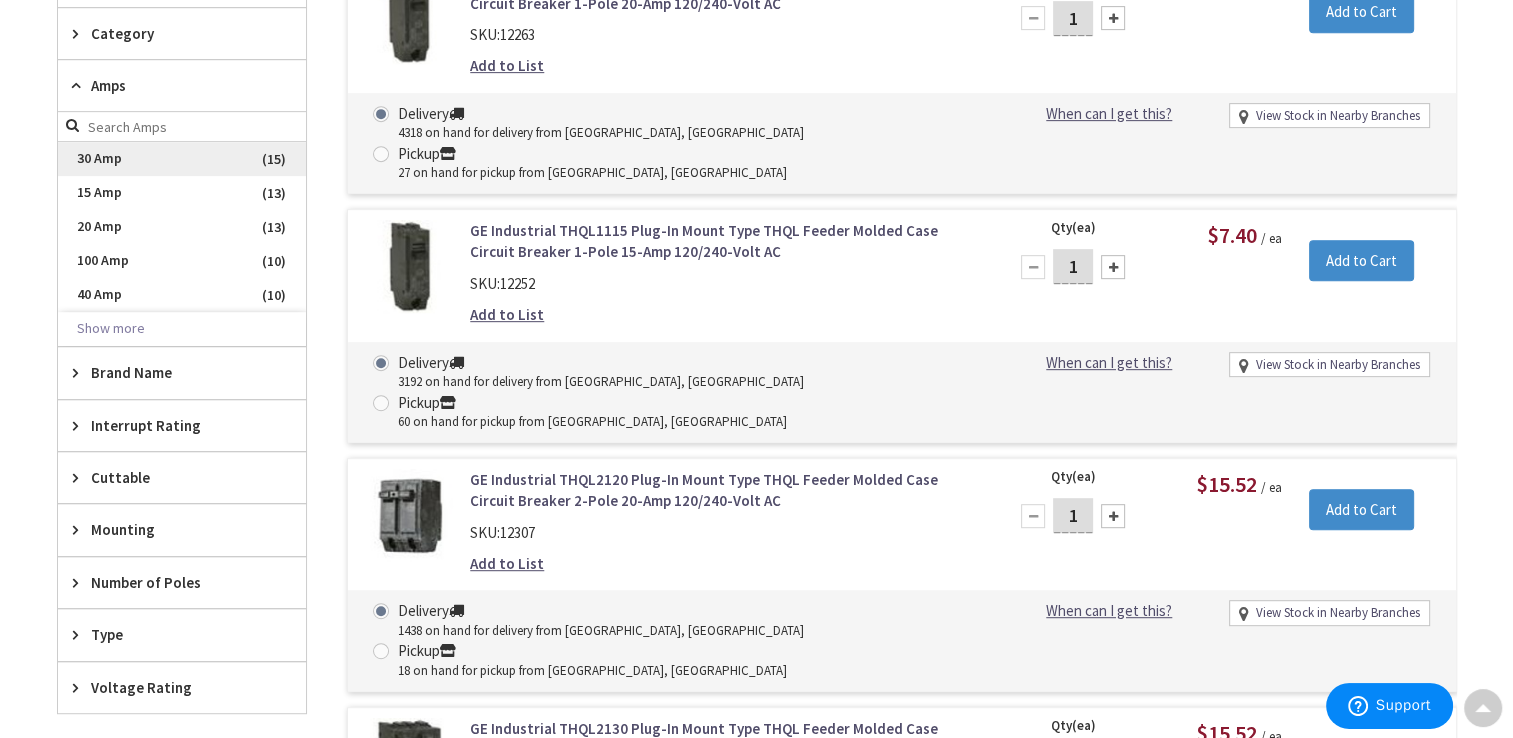 click on "30 Amp" at bounding box center (182, 159) 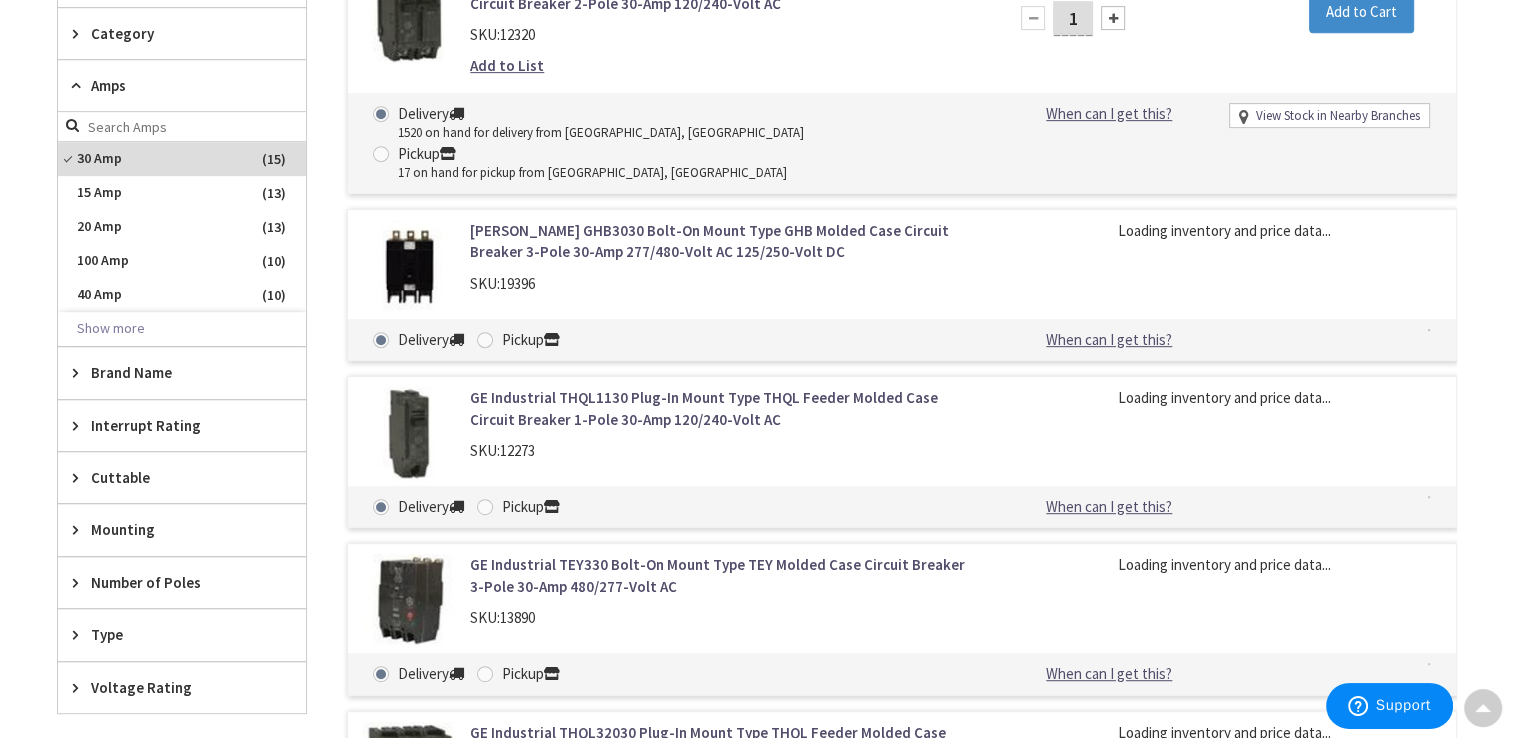 click on "Brand Name" at bounding box center (172, 372) 